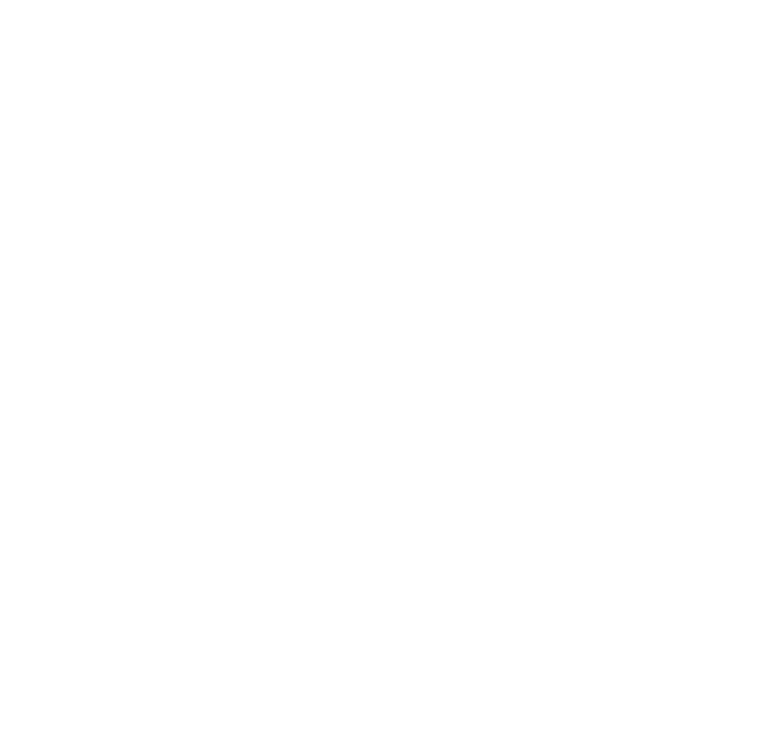 scroll, scrollTop: 0, scrollLeft: 0, axis: both 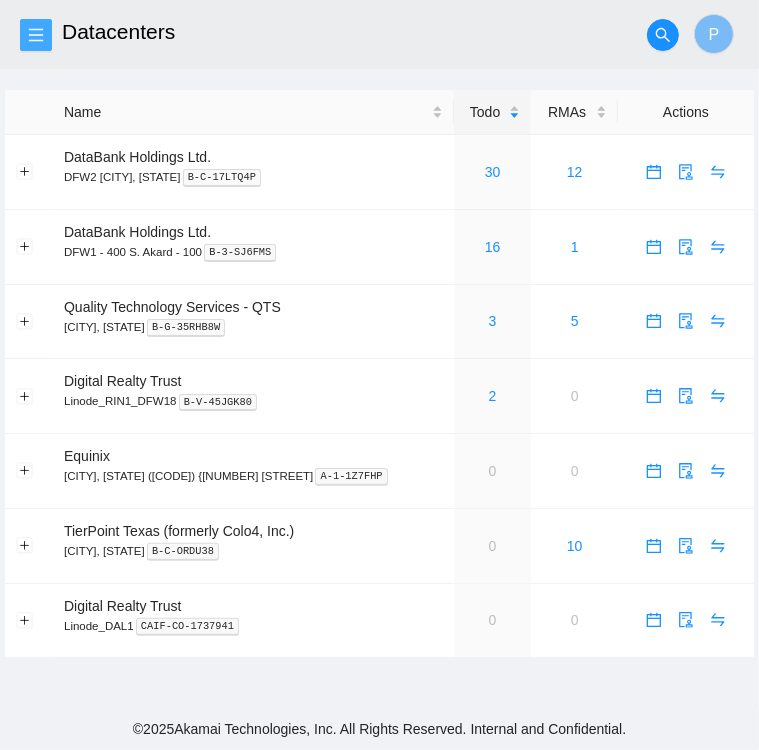click 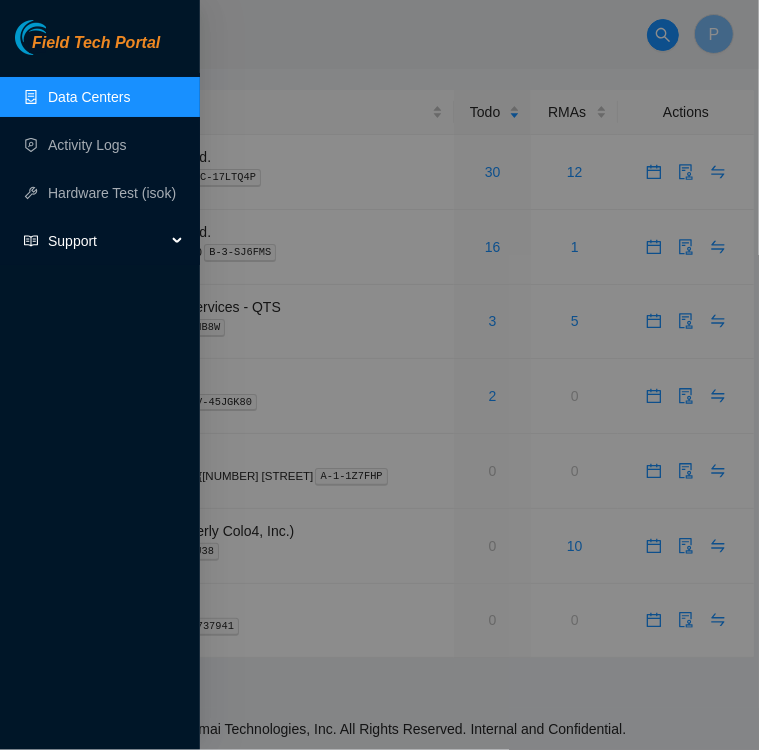 click on "Support" at bounding box center (107, 241) 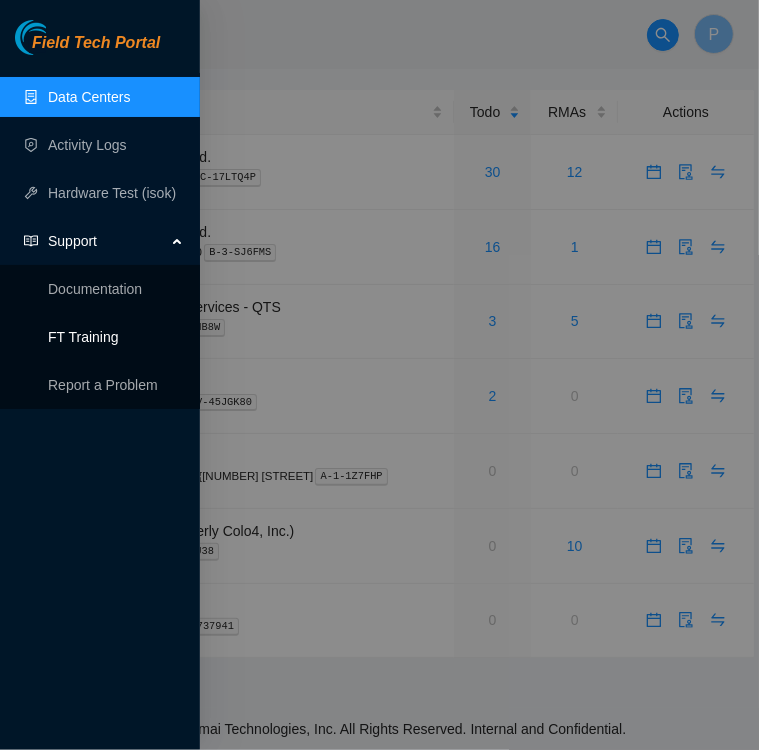 click on "FT Training" at bounding box center (83, 337) 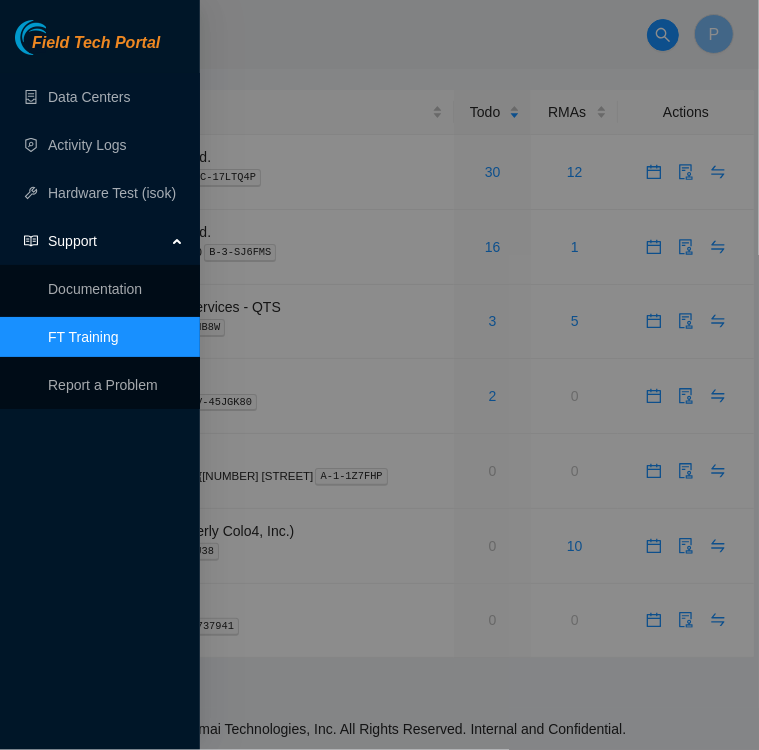 click at bounding box center (379, 375) 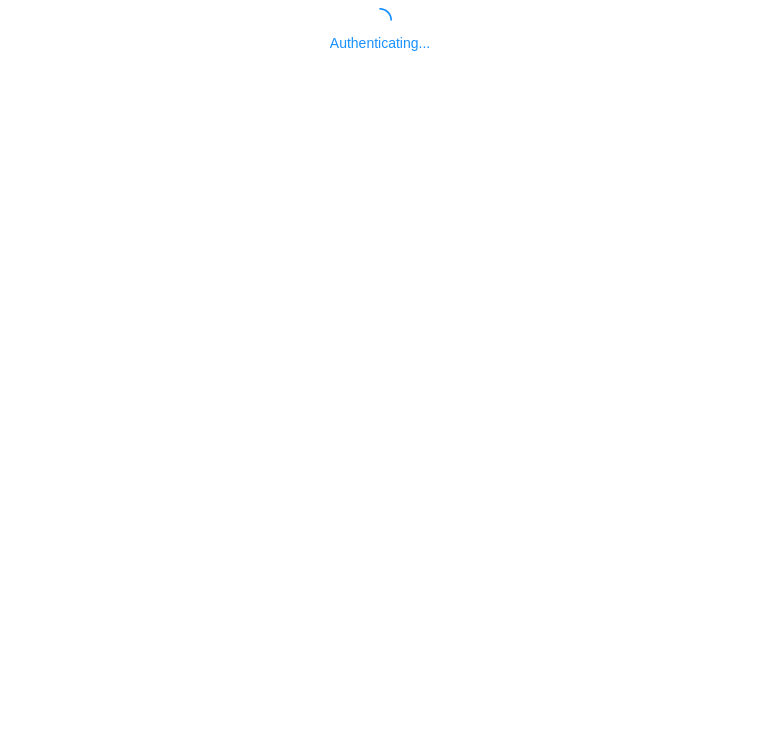 scroll, scrollTop: 0, scrollLeft: 0, axis: both 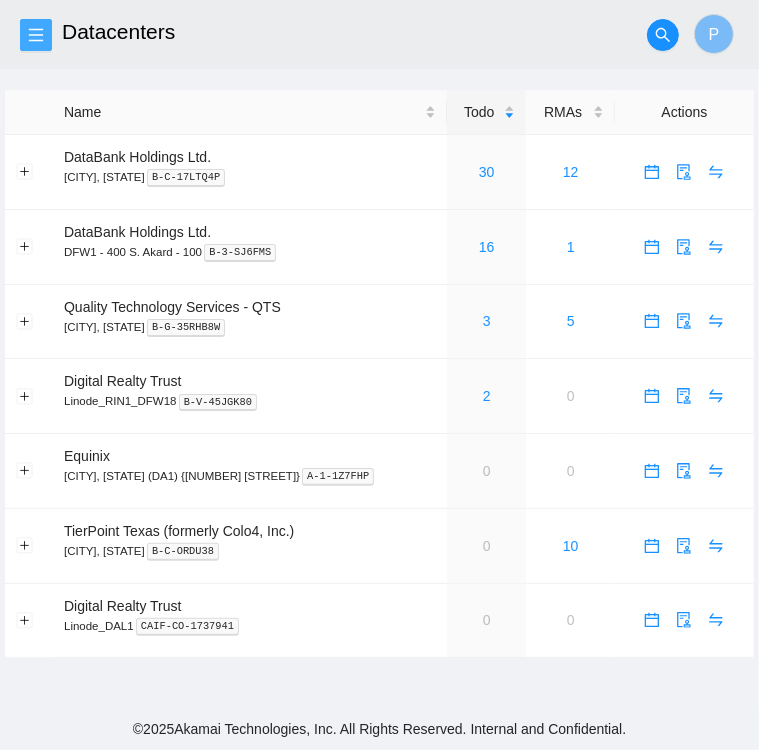 click at bounding box center [36, 35] 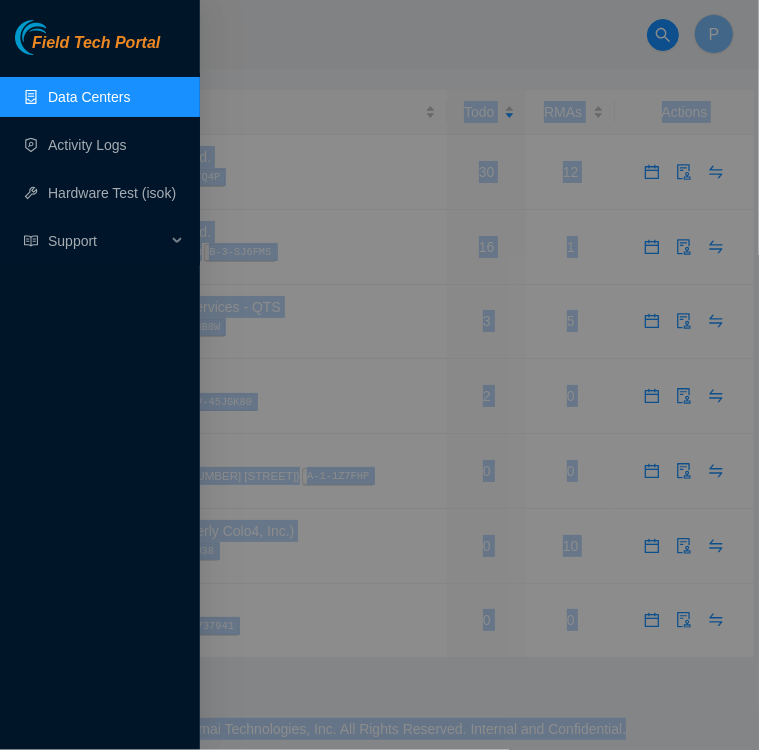 drag, startPoint x: 301, startPoint y: 29, endPoint x: 205, endPoint y: -17, distance: 106.451866 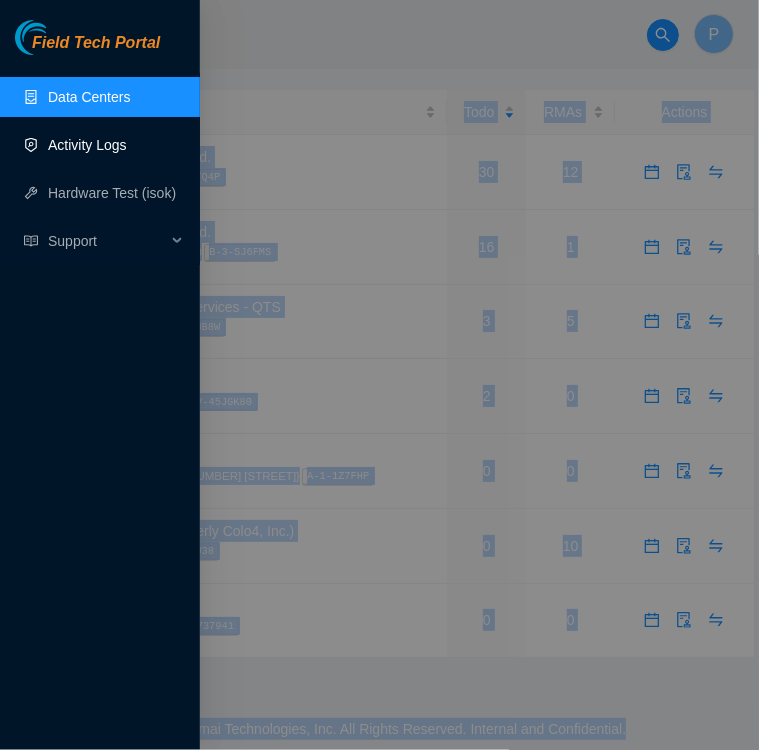 click on "Activity Logs" at bounding box center (87, 145) 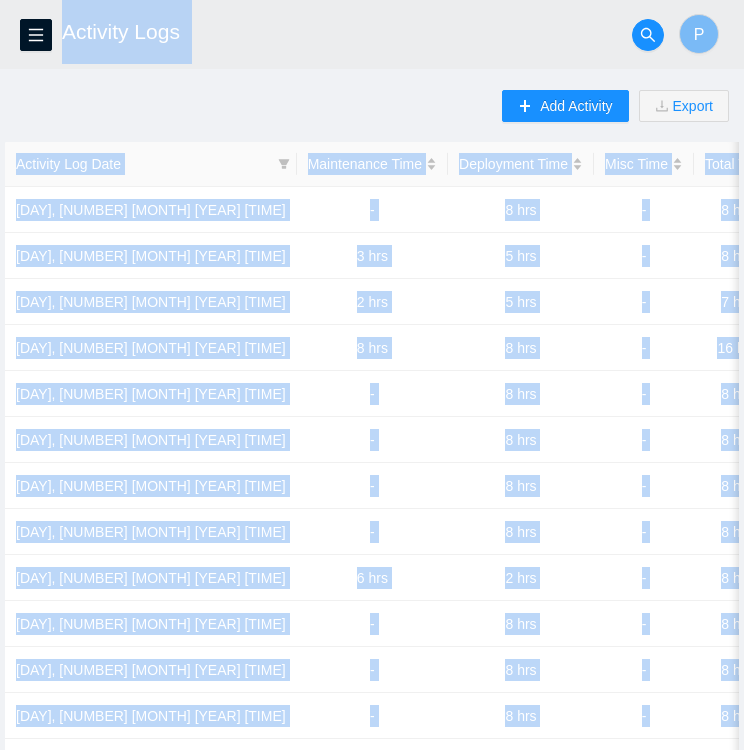 click on "Add Activity Export Activity Log Date Maintenance Time Deployment Time Misc Time Total Time Status             [DAY], [NUMBER] [MONTH] [YEAR] [TIME] - 8 hrs  - 8 hrs  Submitted [DAY], [NUMBER] [MONTH] [YEAR] [TIME] 3 hrs  5 hrs  - 8 hrs  Submitted [DAY], [NUMBER] [MONTH] [YEAR] [TIME] 2 hrs  5 hrs  - 7 hrs  Submitted [DAY], [NUMBER] [MONTH] [YEAR] [TIME] 8 hrs  8 hrs  - 16 hrs  Submitted [DAY], [NUMBER] [MONTH] [YEAR] [TIME] - 8 hrs  - 8 hrs  Submitted [DAY], [NUMBER] [MONTH] [YEAR] [TIME] - 8 hrs  - 8 hrs  Submitted [DAY], [NUMBER] [MONTH] [YEAR] [TIME] - 8 hrs  - 8 hrs  Submitted [DAY], [NUMBER] [MONTH] [YEAR] [TIME] - 8 hrs  - 8 hrs  Submitted [DAY], [NUMBER] [MONTH] [YEAR] [TIME] 6 hrs  2 hrs  - 8 hrs  Submitted [DAY], [NUMBER] [MONTH] [YEAR] [TIME] - 8 hrs  - 8 hrs  Submitted [DAY], [NUMBER] [MONTH] [YEAR] [TIME] - 8 hrs  - 8 hrs  Submitted [DAY], [NUMBER] [MONTH] [YEAR] [TIME] - 8 hrs  - 8 hrs  Submitted [DAY], [NUMBER] [MONTH] [YEAR] [TIME] 1 hrs  7 hrs  - 8 hrs  Submitted [DAY], [NUMBER] [MONTH] [YEAR] [TIME] - - 9 hrs  9 hrs  Submitted [DAY], [NUMBER] [MONTH] [YEAR] [TIME] - - 9 hrs  9 hrs  Submitted [DAY], [NUMBER] [MONTH] [YEAR] [TIME] - - 5 hrs  5 hrs  Submitted Total 16 Activity logs 1 20 / page" at bounding box center [372, 538] 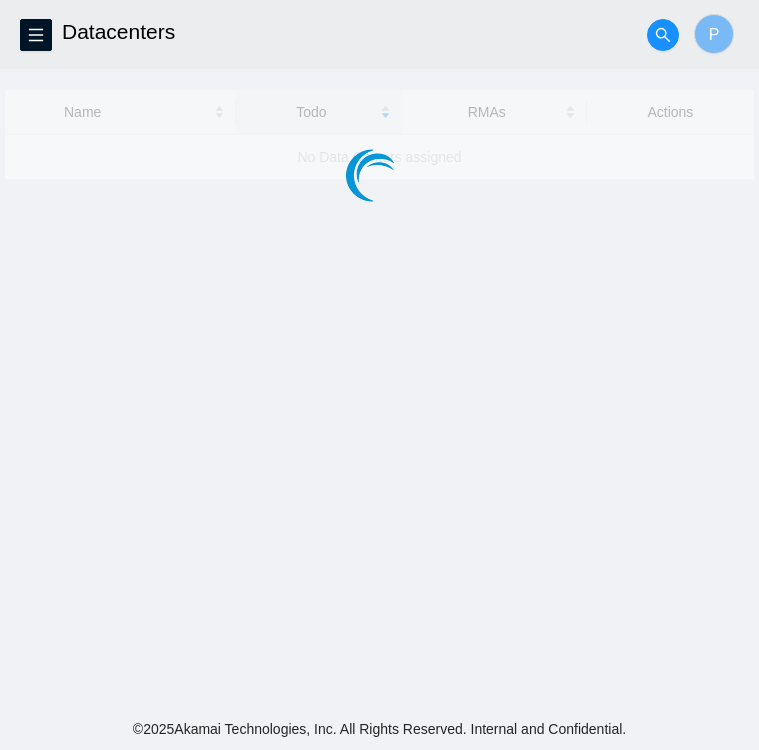 scroll, scrollTop: 0, scrollLeft: 0, axis: both 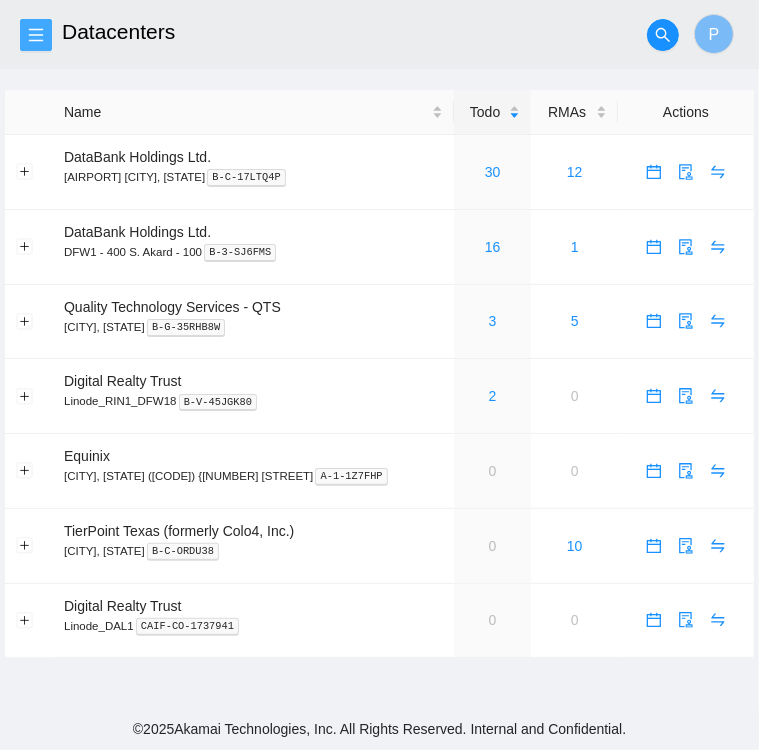 click 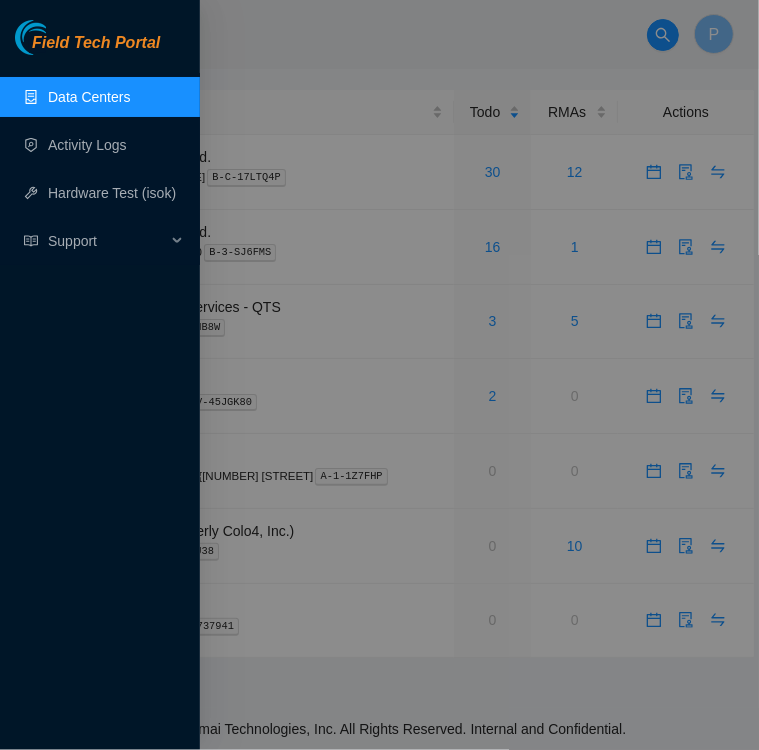 click at bounding box center [379, 375] 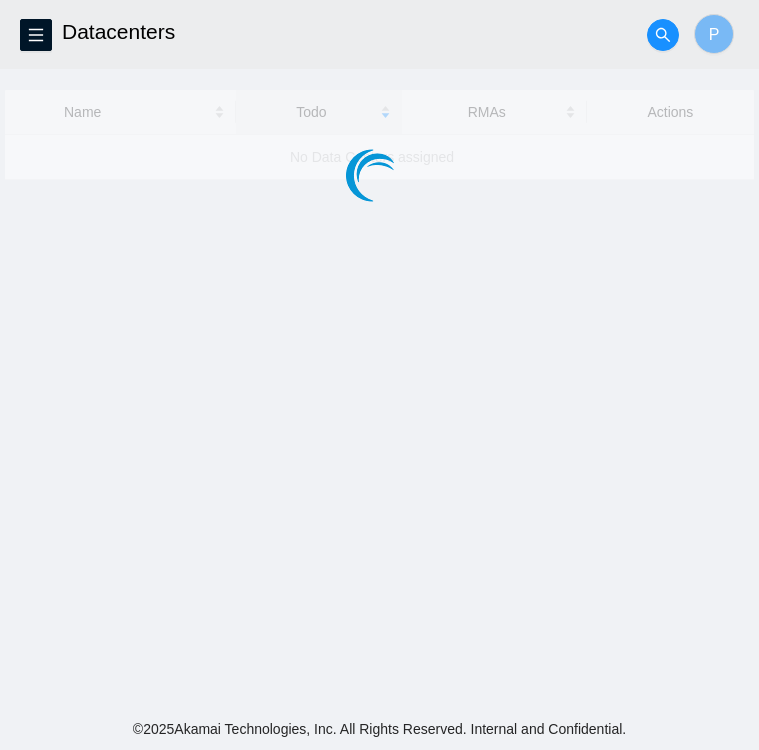 scroll, scrollTop: 0, scrollLeft: 0, axis: both 